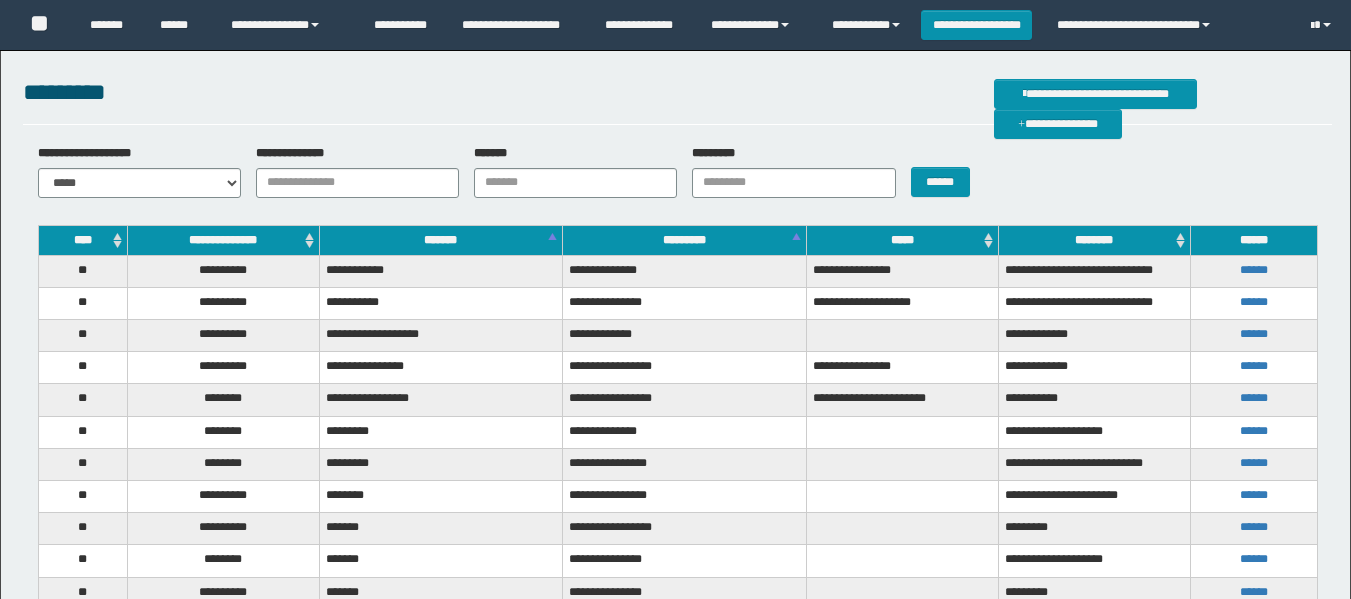 scroll, scrollTop: 0, scrollLeft: 0, axis: both 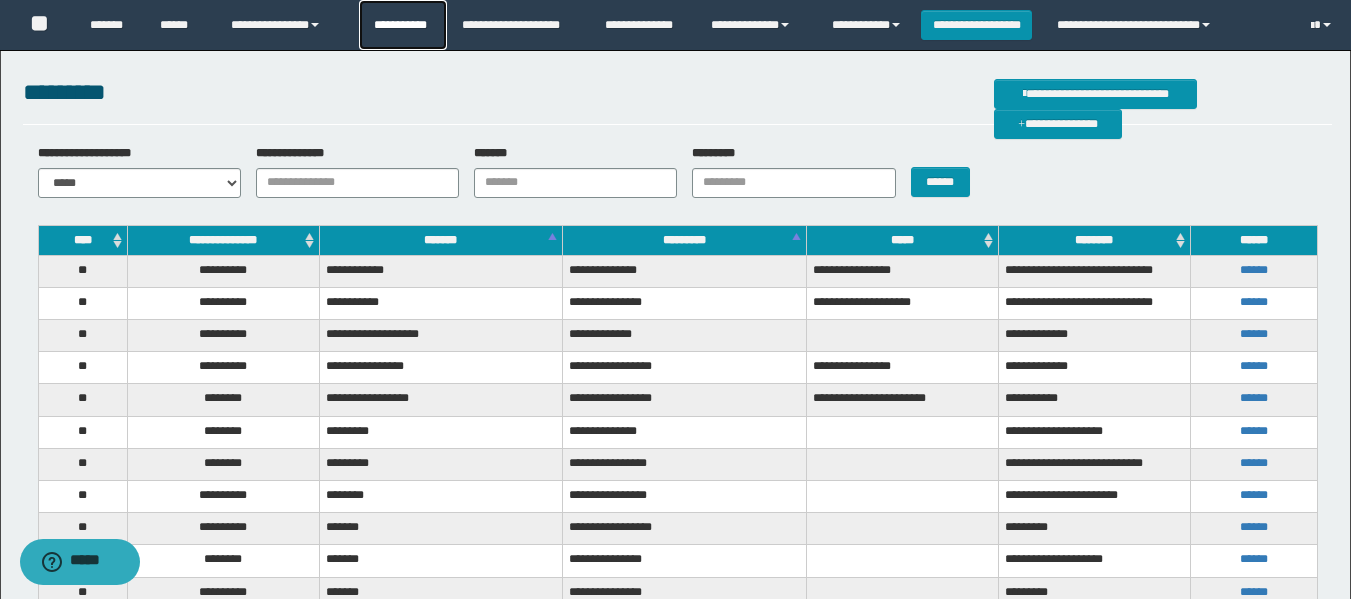 click on "**********" at bounding box center (403, 25) 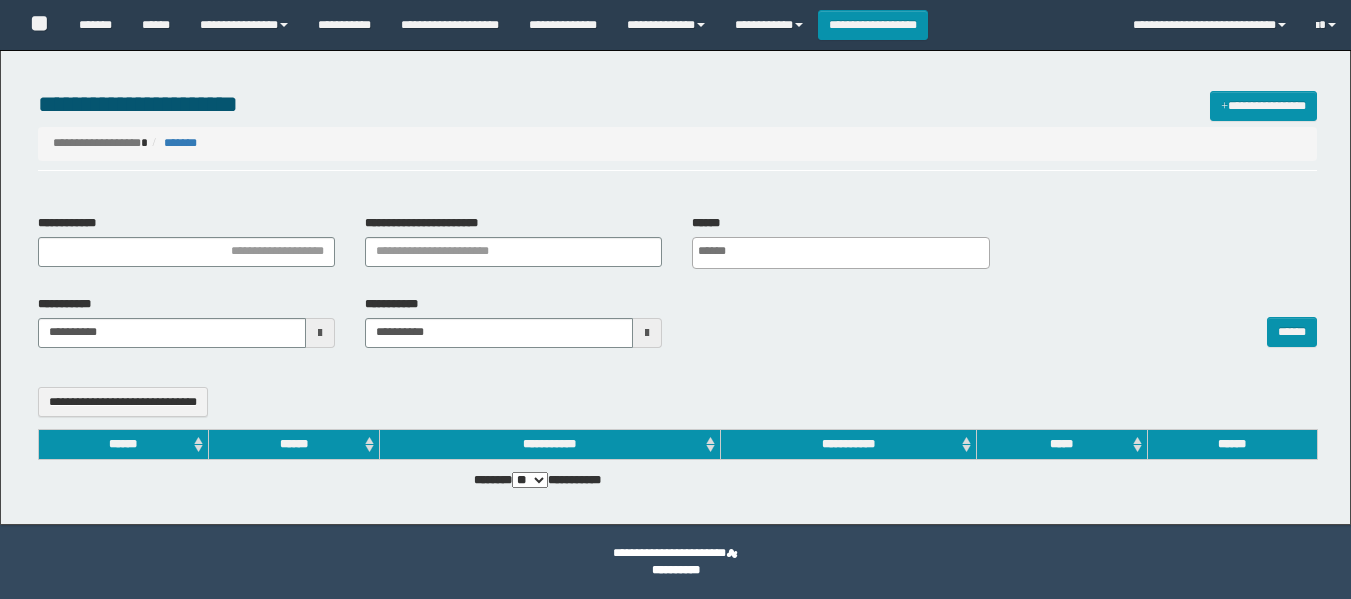 select 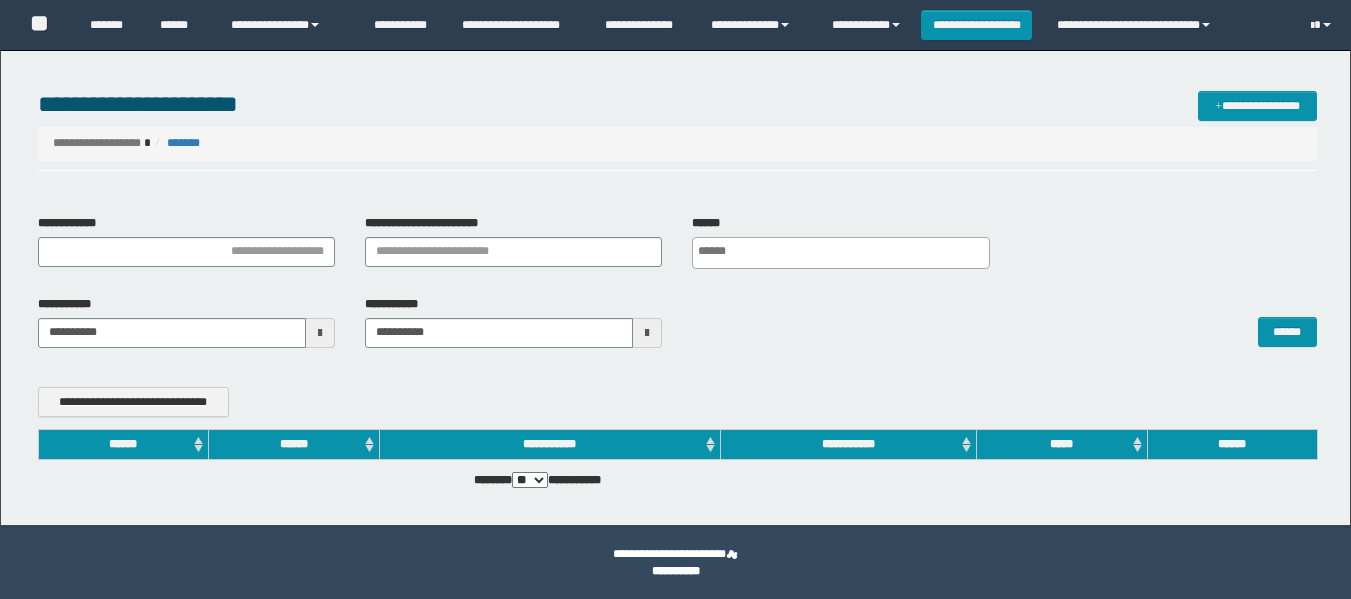 scroll, scrollTop: 0, scrollLeft: 0, axis: both 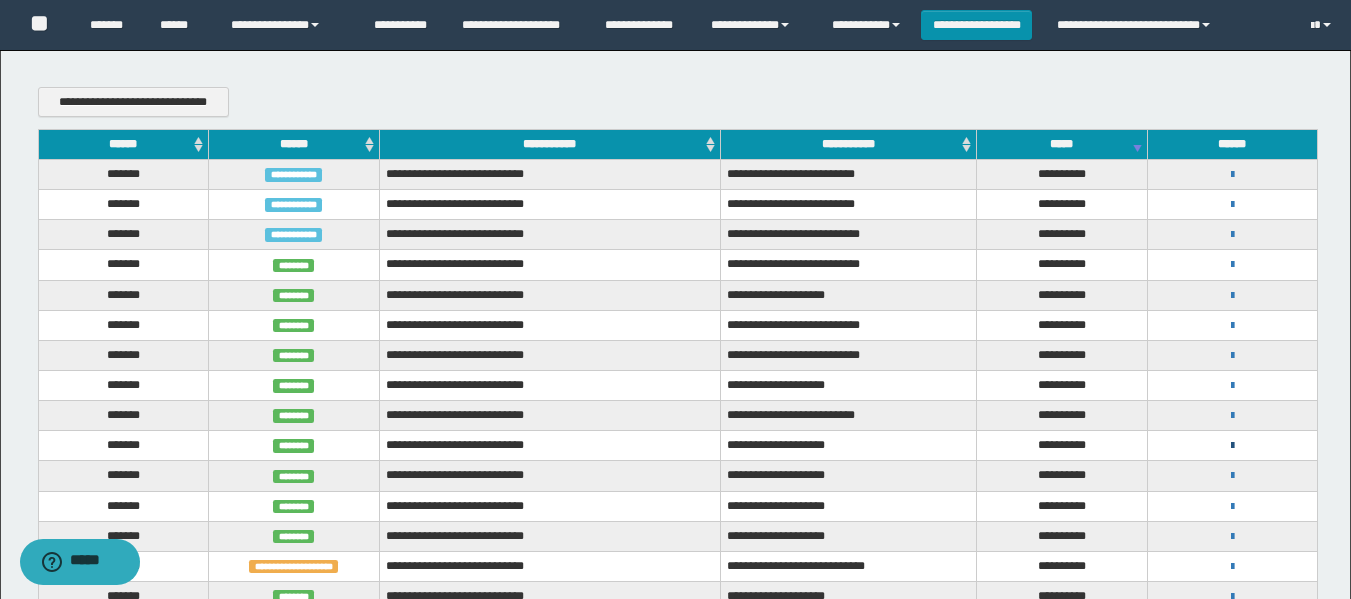 click at bounding box center (1232, 446) 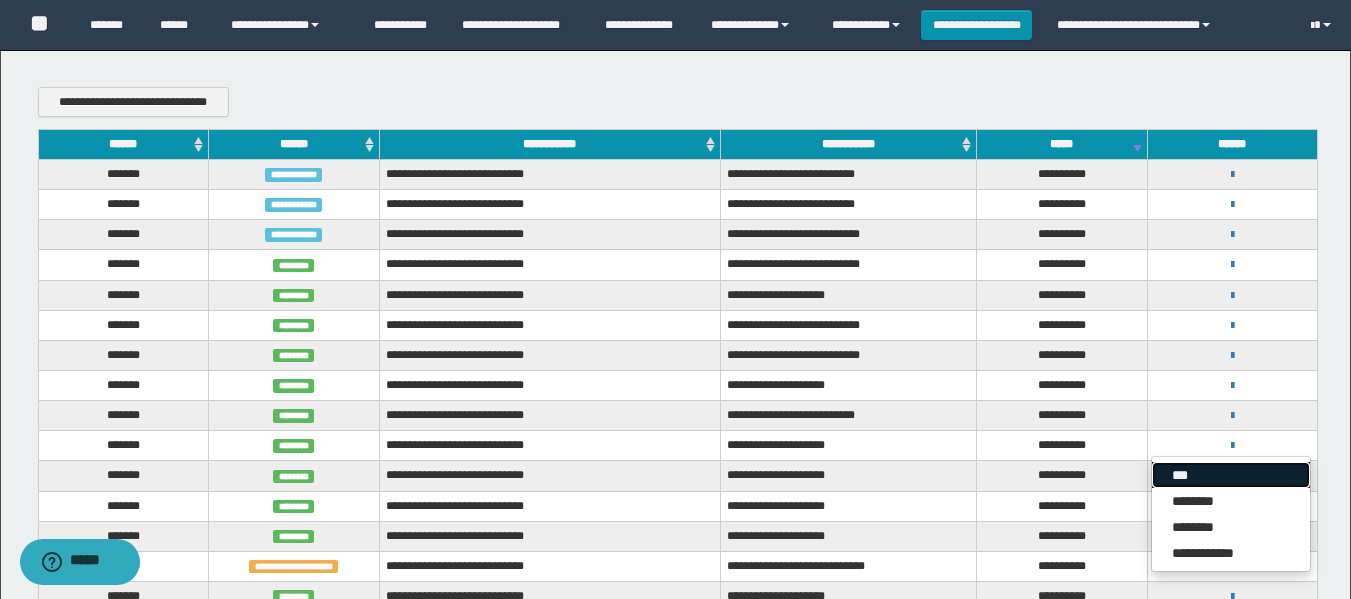 click on "***" at bounding box center [1231, 475] 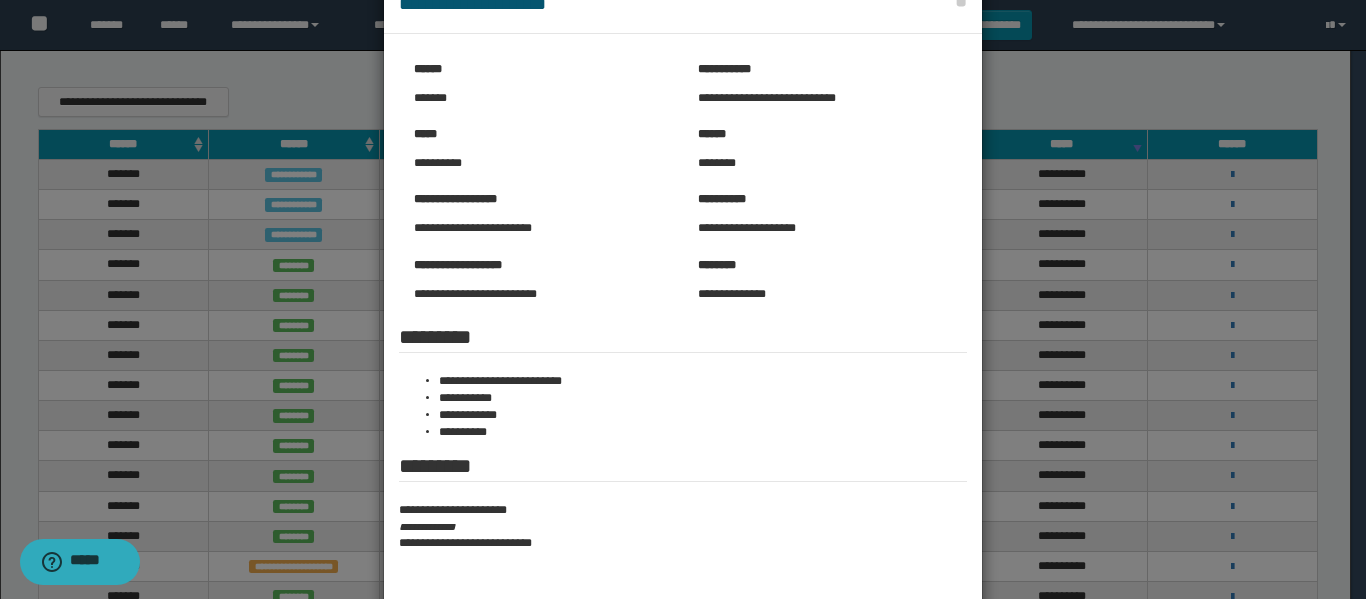 scroll, scrollTop: 100, scrollLeft: 0, axis: vertical 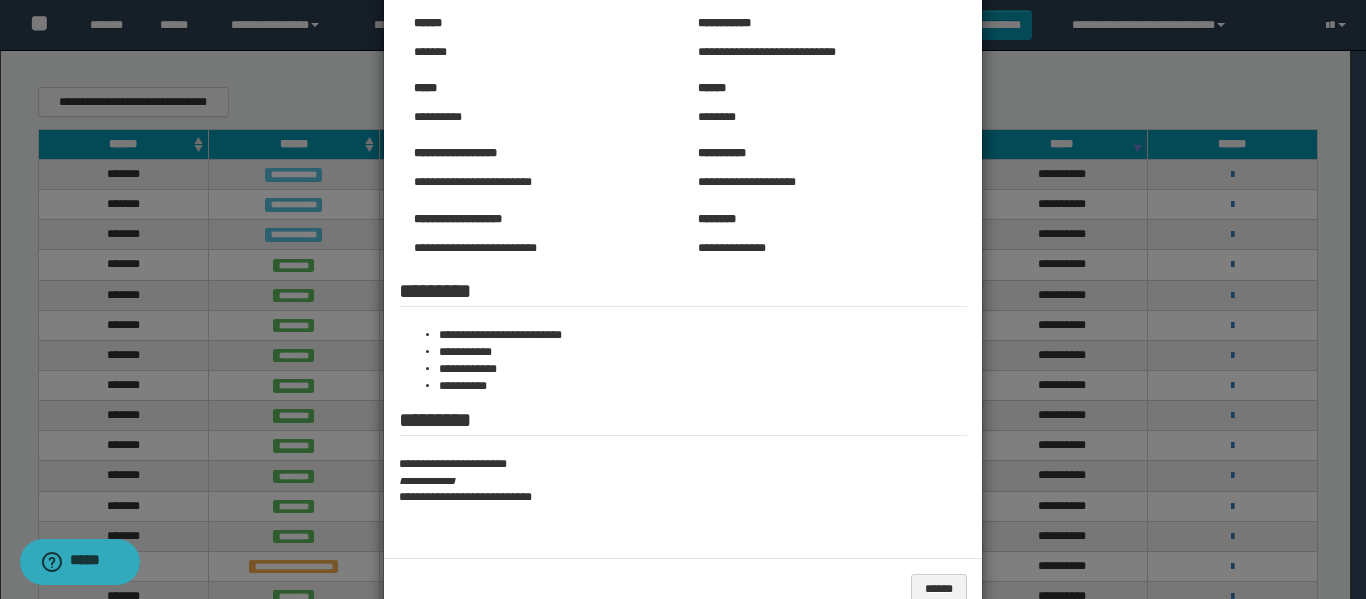 click on "**********" at bounding box center [683, 481] 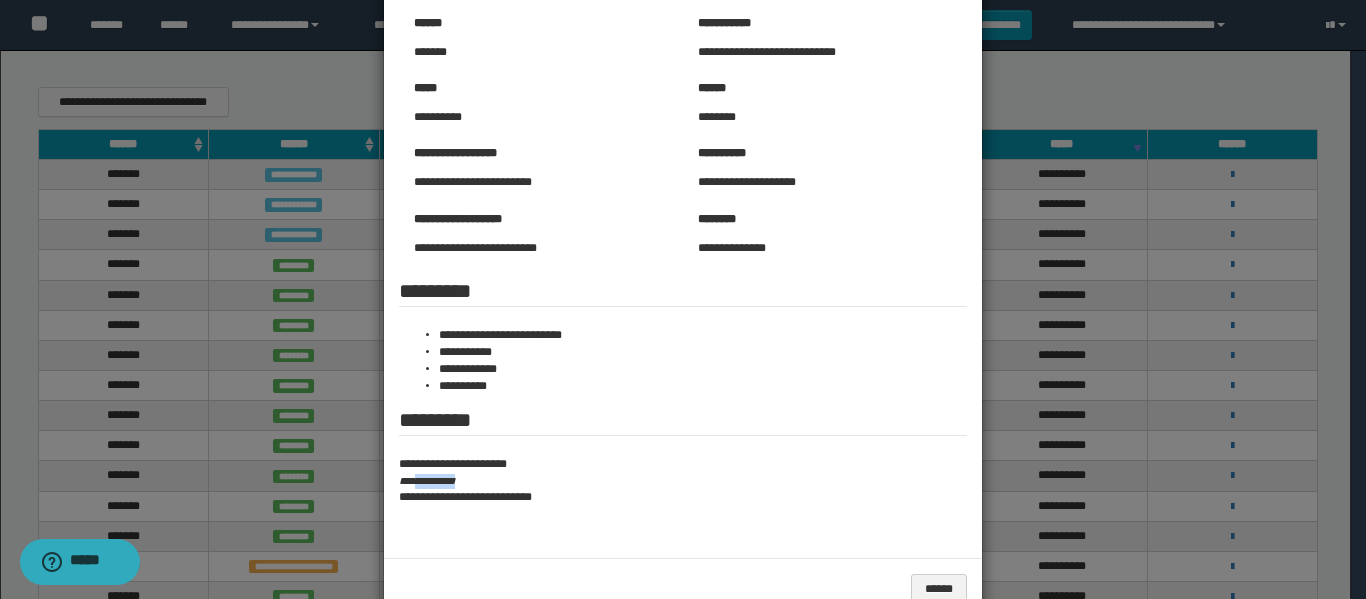 drag, startPoint x: 478, startPoint y: 482, endPoint x: 415, endPoint y: 479, distance: 63.07139 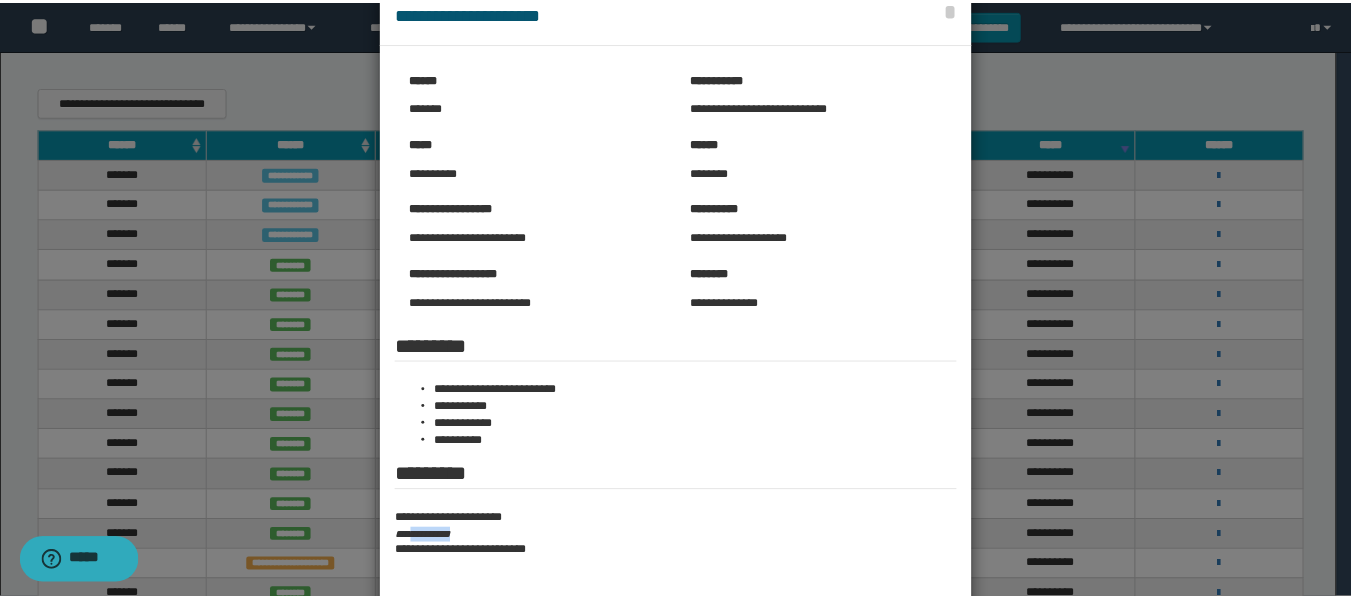 scroll, scrollTop: 0, scrollLeft: 0, axis: both 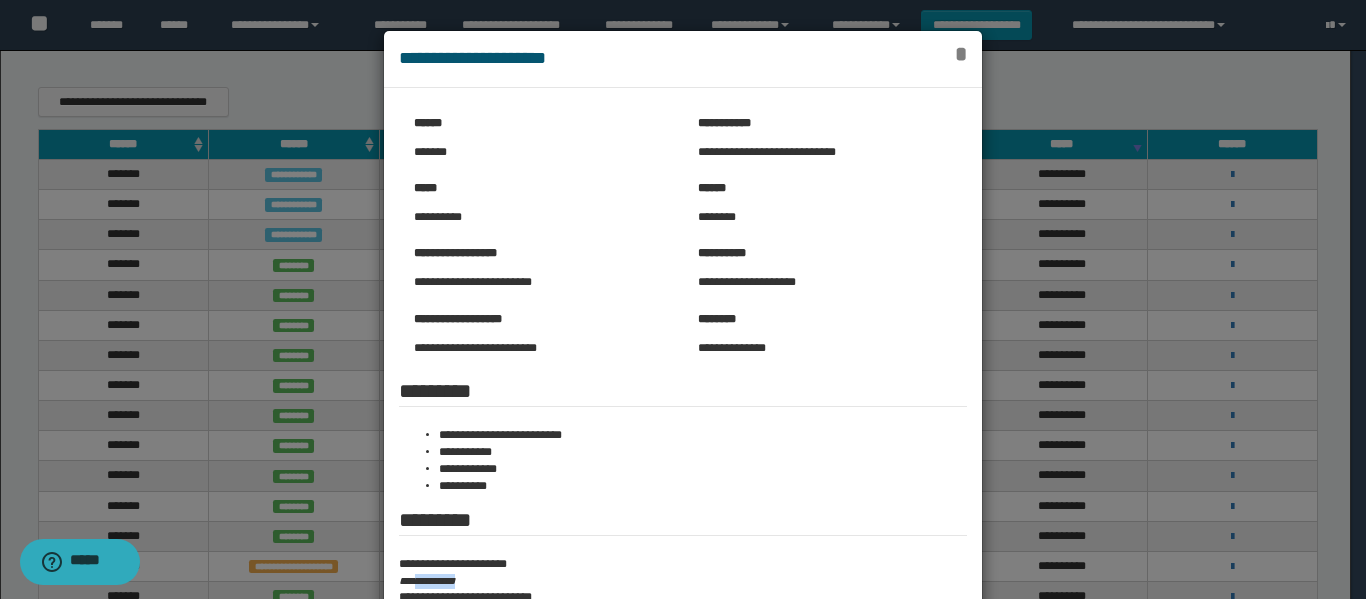 drag, startPoint x: 952, startPoint y: 51, endPoint x: 908, endPoint y: 56, distance: 44.28318 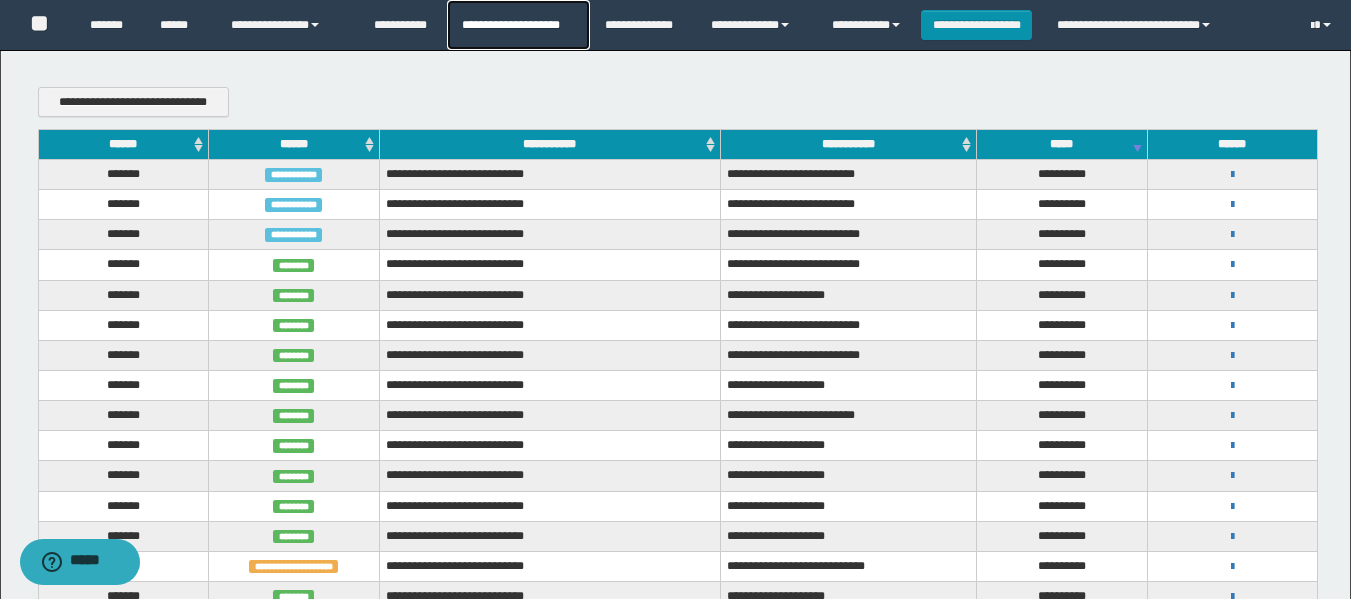 click on "**********" at bounding box center (518, 25) 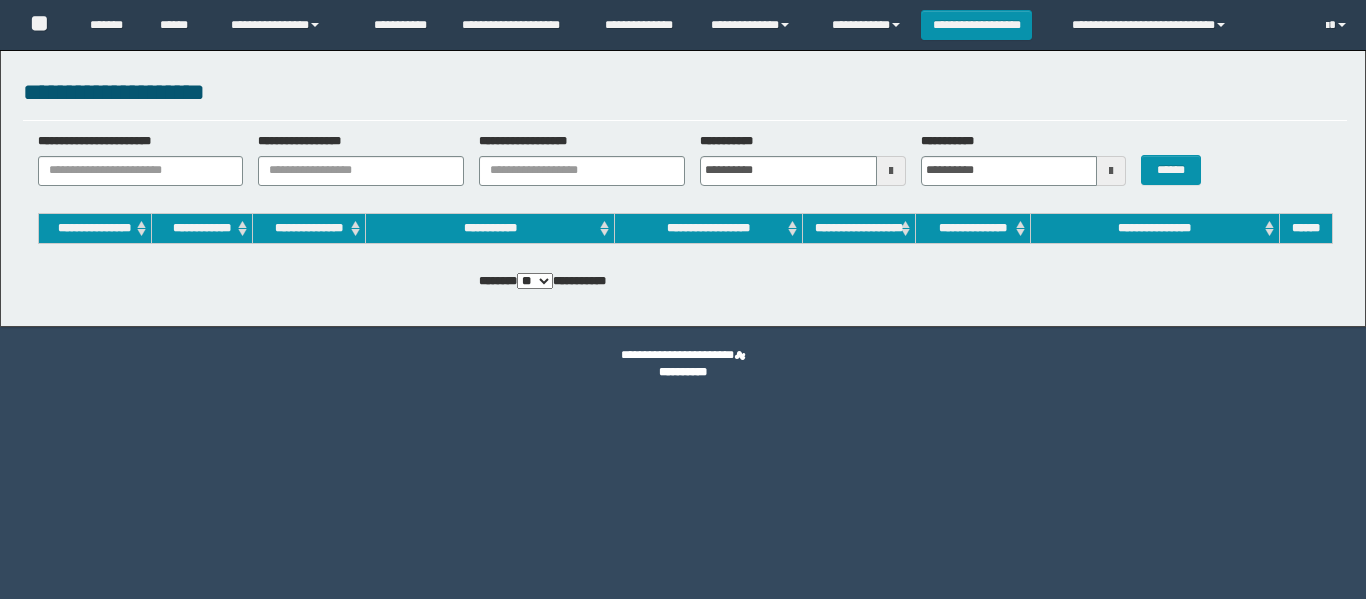 scroll, scrollTop: 0, scrollLeft: 0, axis: both 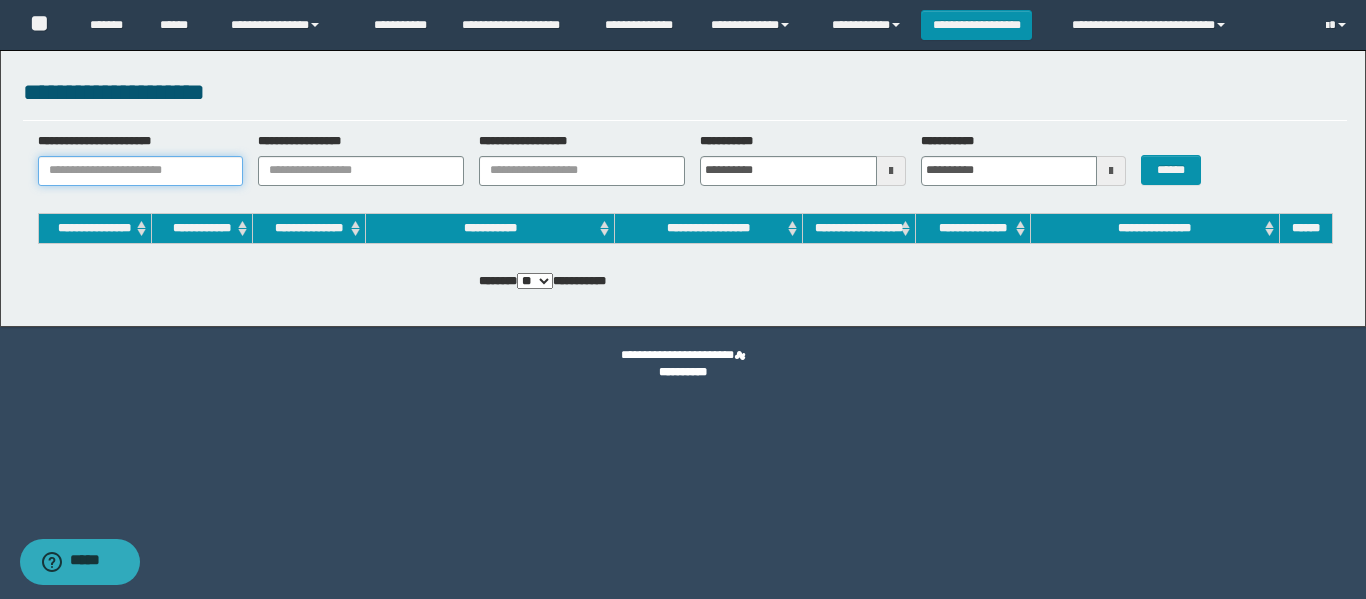 click on "**********" at bounding box center (141, 171) 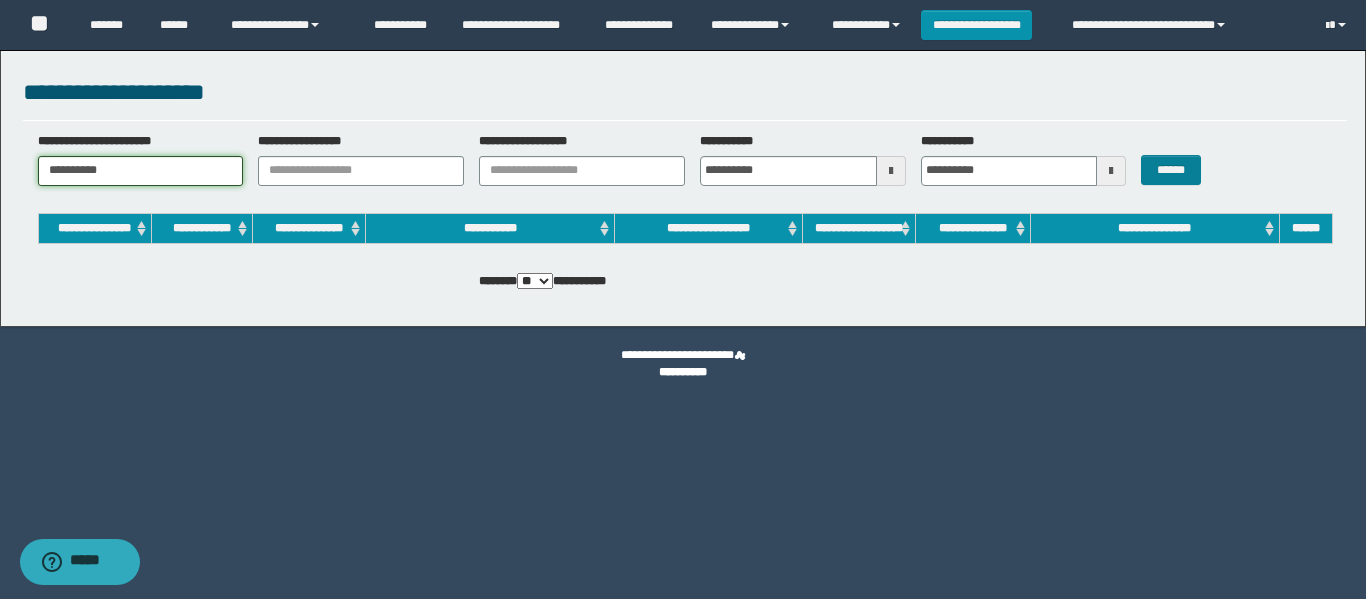 type on "**********" 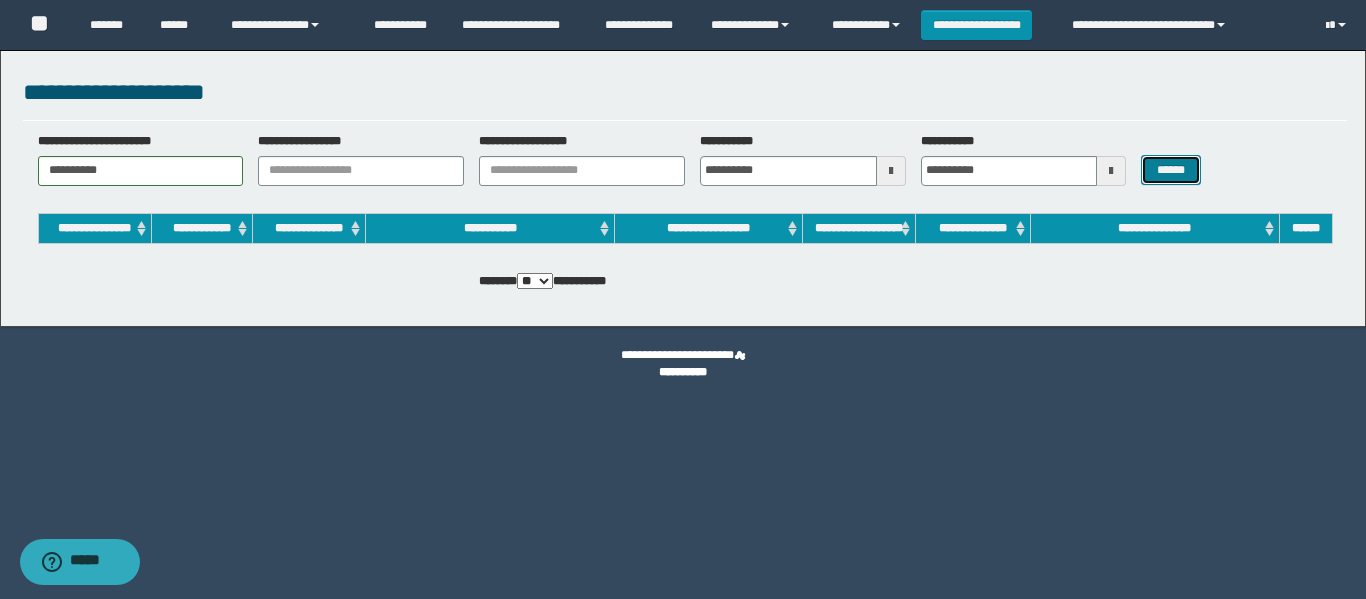 click on "******" at bounding box center [1170, 170] 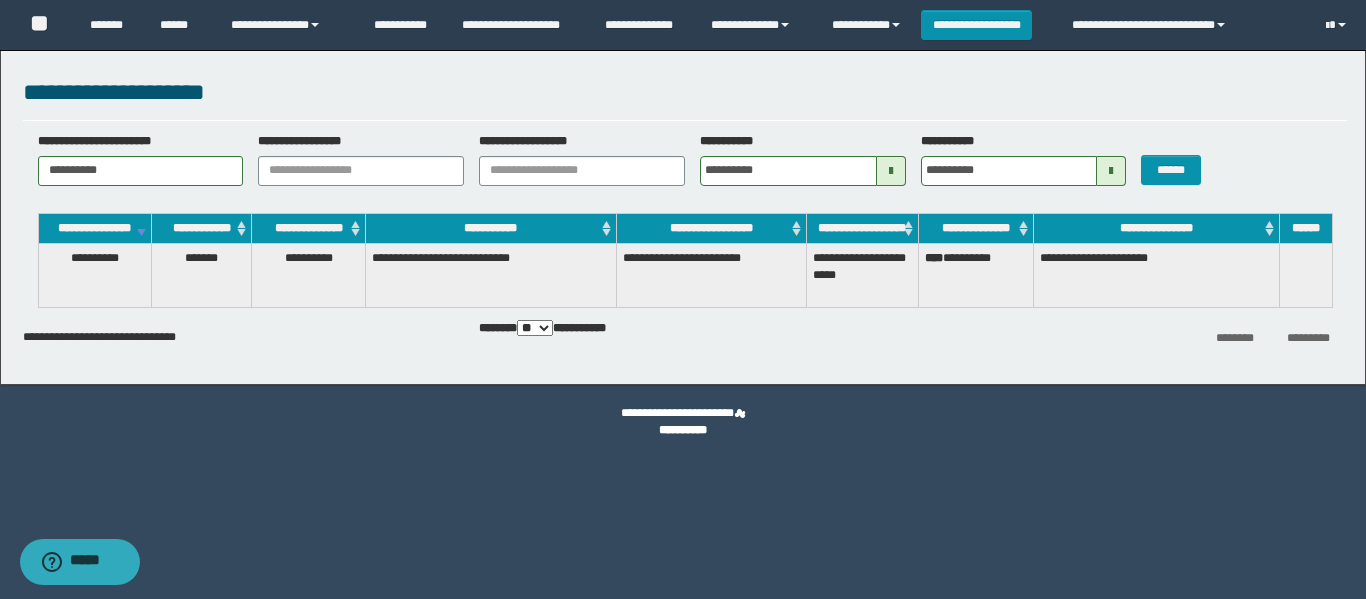 click on "**********" at bounding box center (1156, 275) 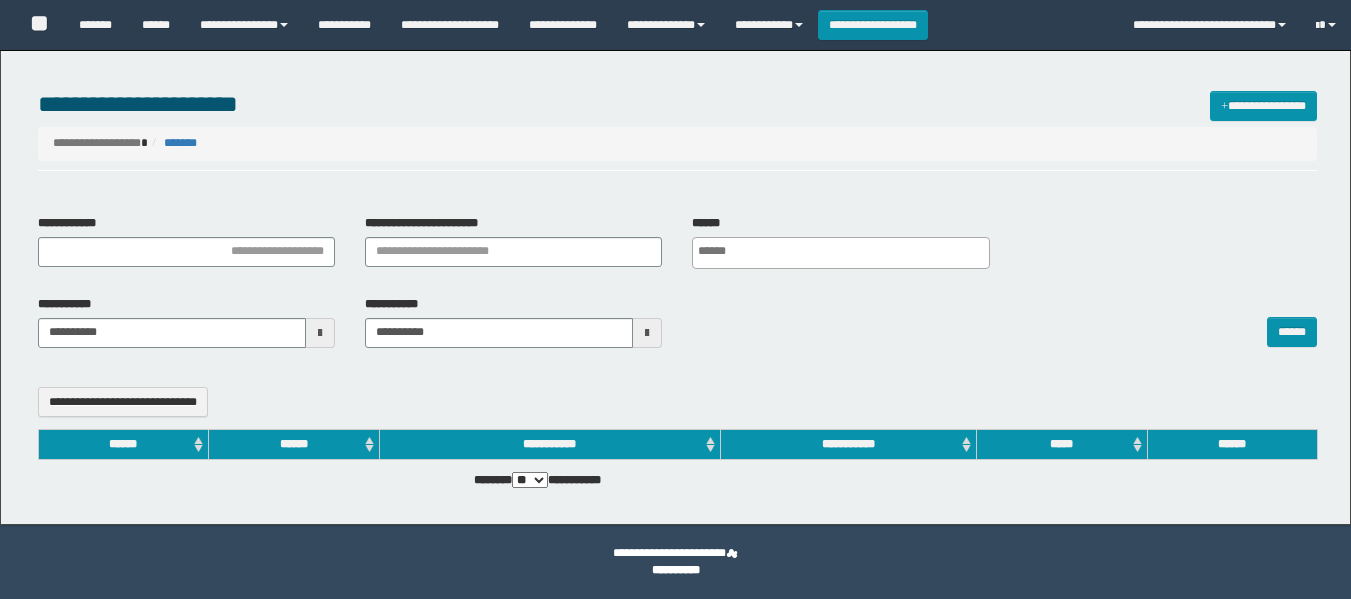 select 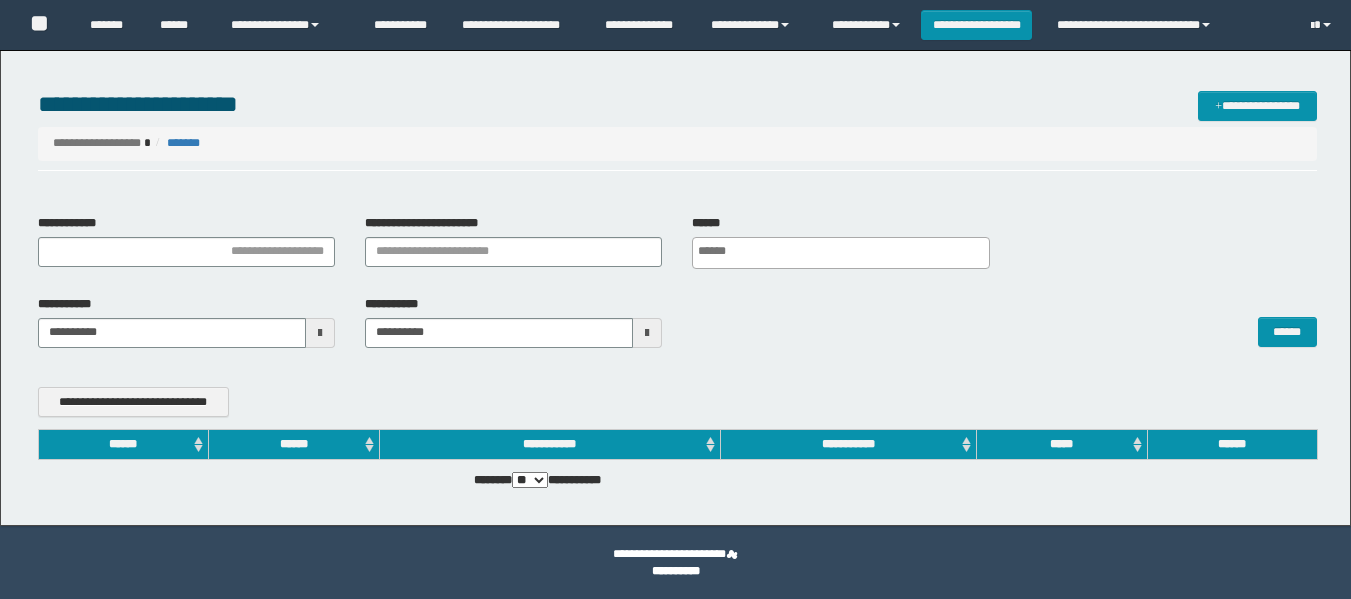 scroll, scrollTop: 0, scrollLeft: 0, axis: both 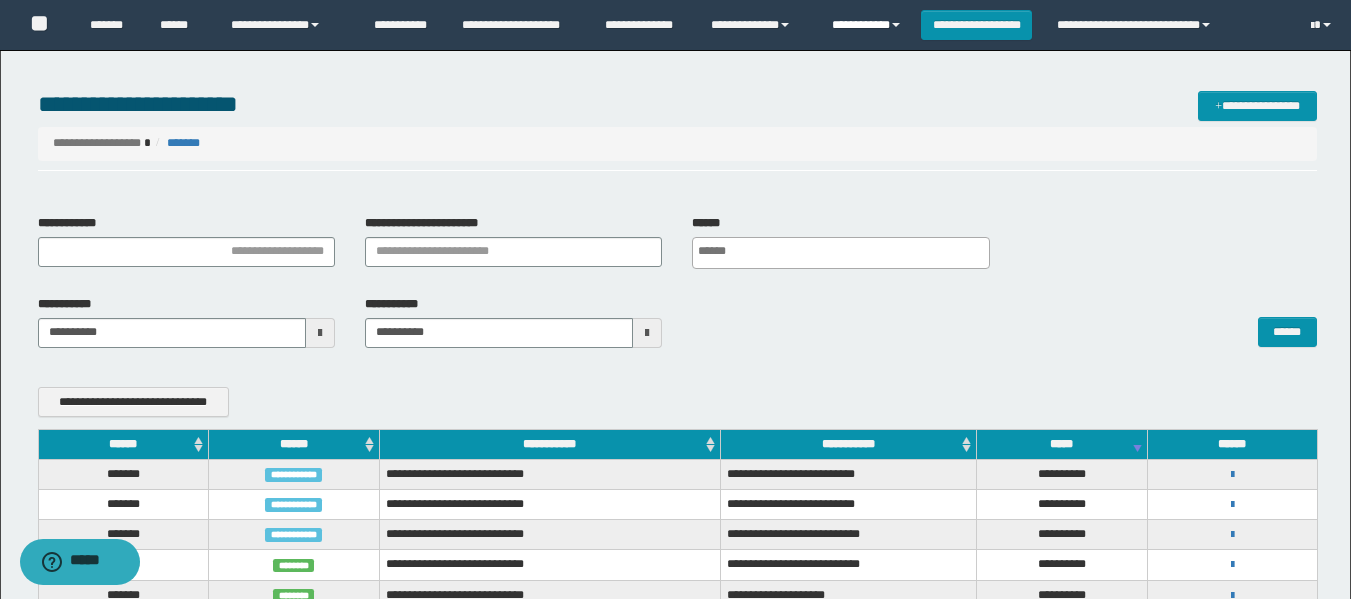 click on "**********" at bounding box center [869, 25] 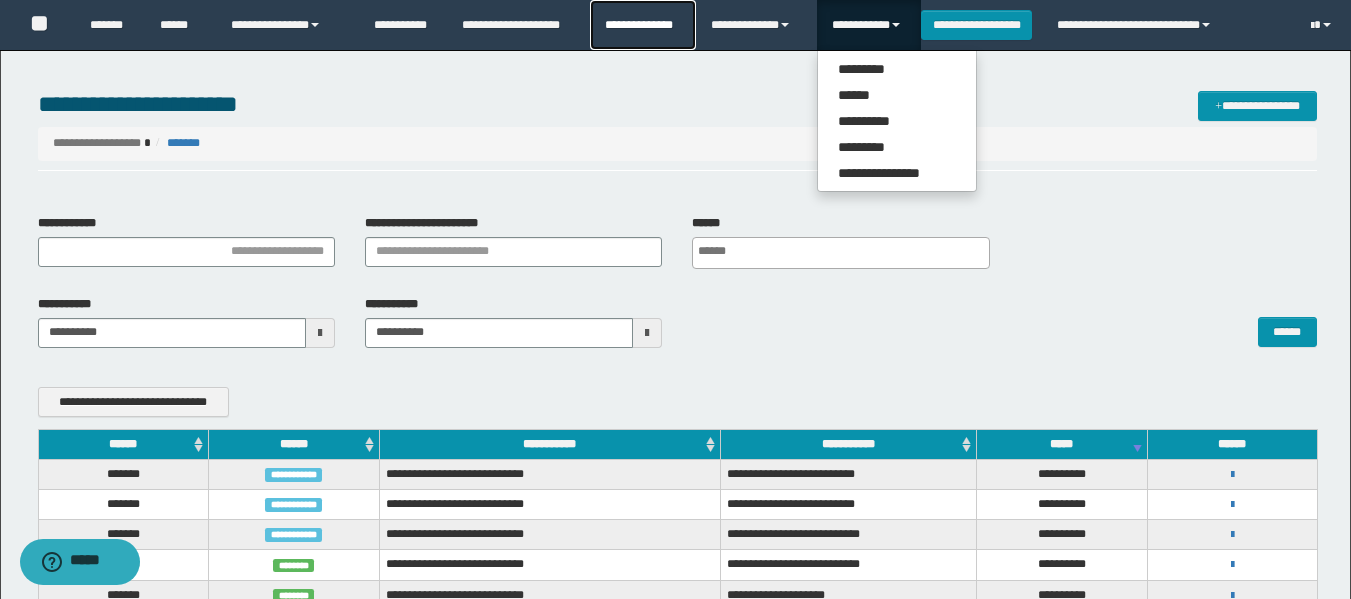 click on "**********" at bounding box center (642, 25) 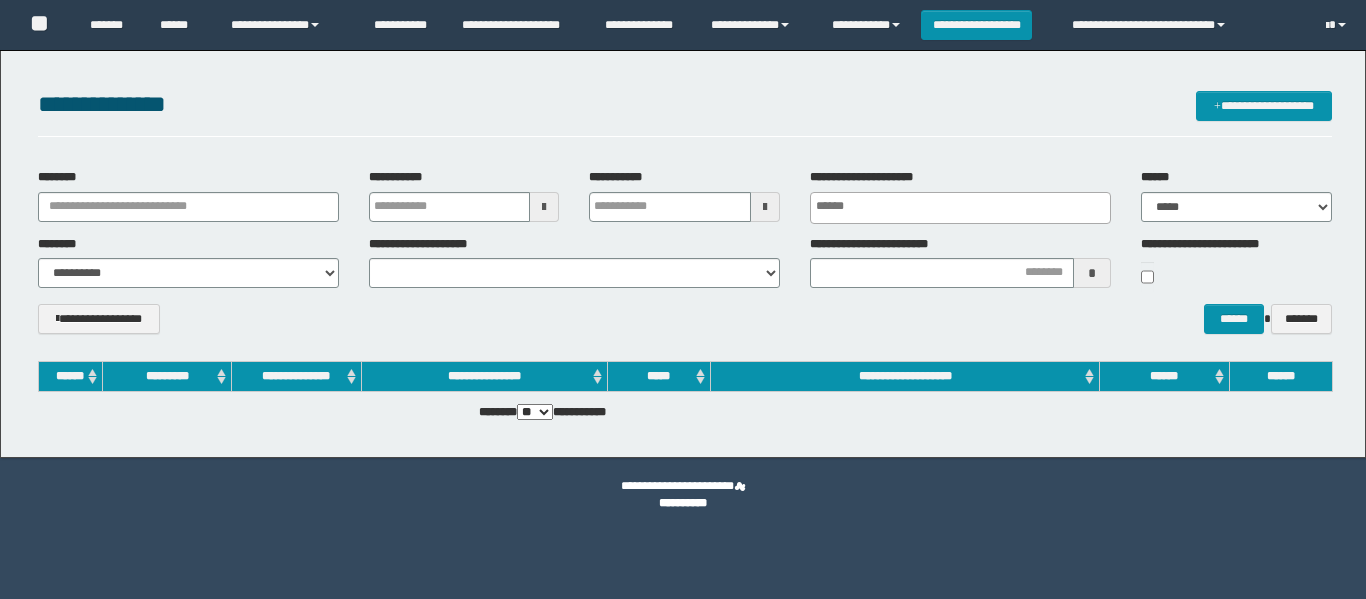 scroll, scrollTop: 0, scrollLeft: 0, axis: both 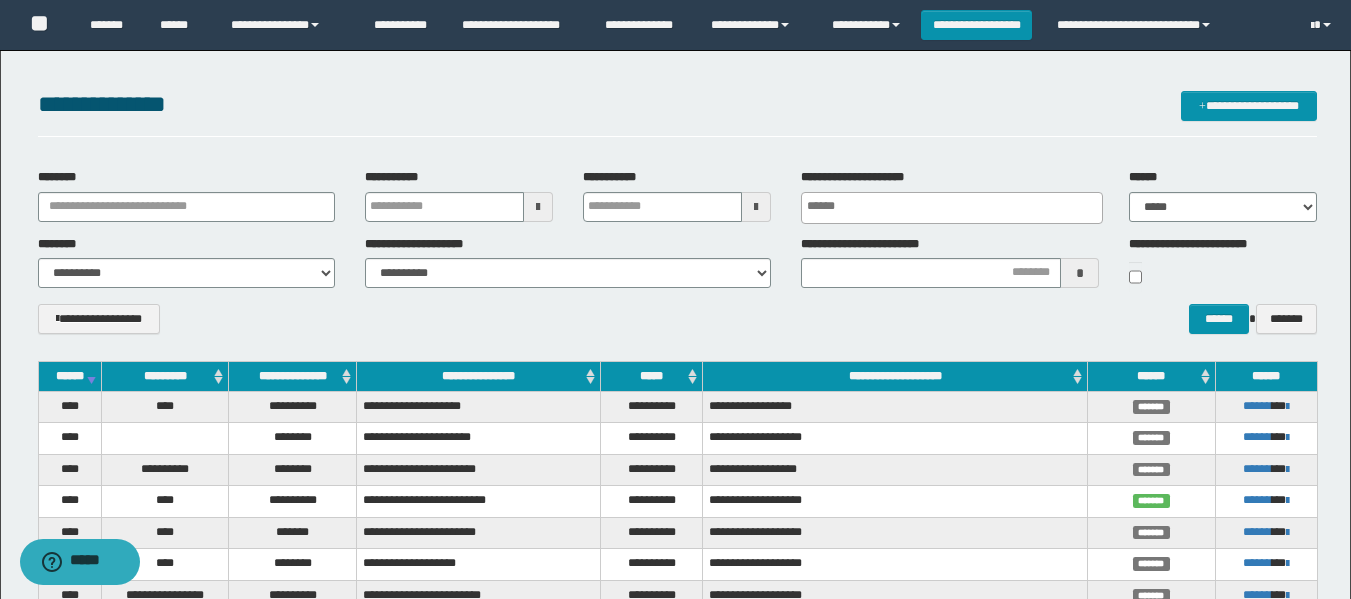 click at bounding box center [956, 206] 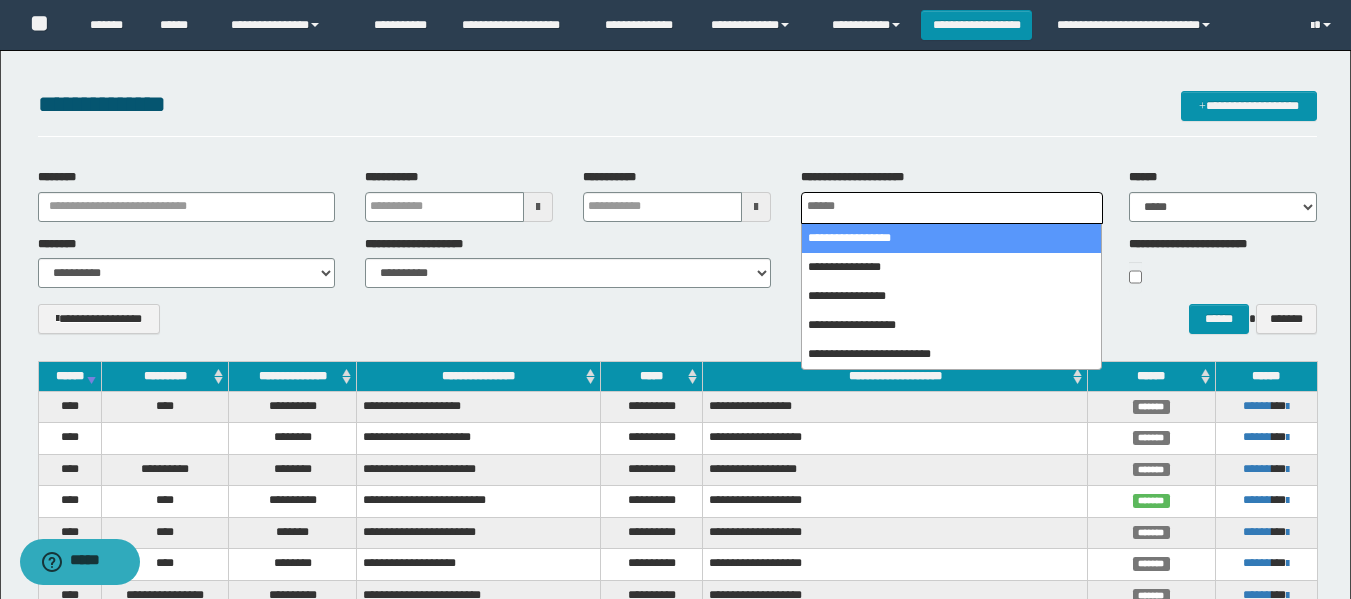 select on "***" 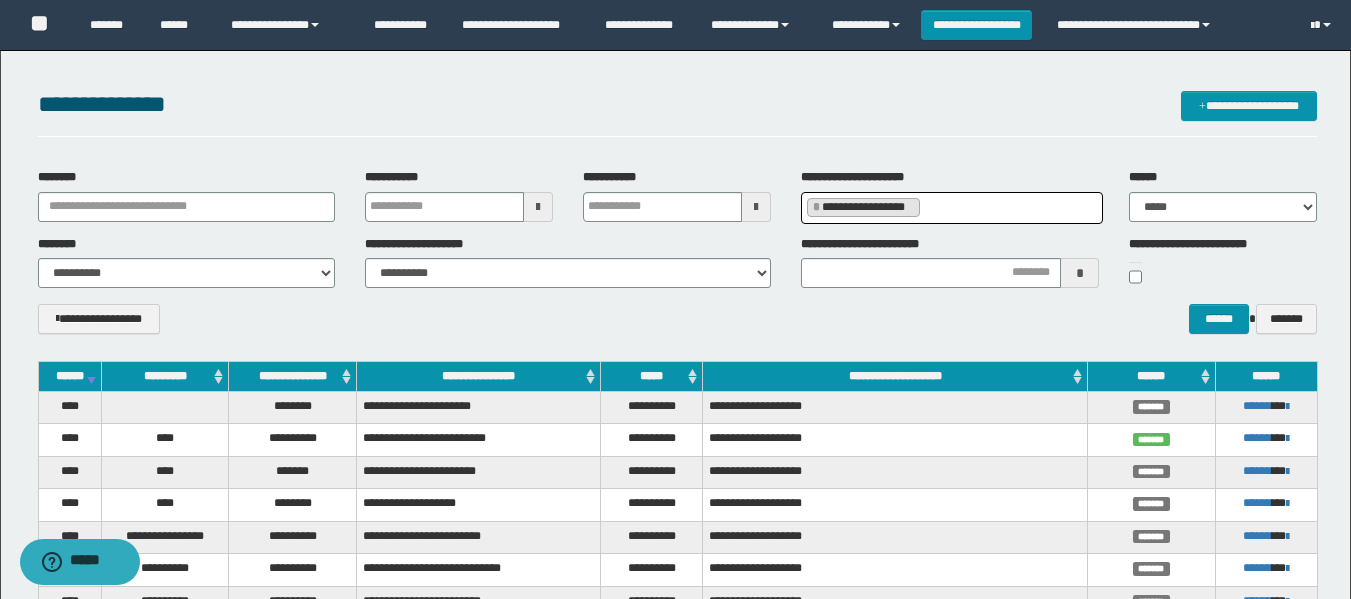 click on "**********" at bounding box center [951, 205] 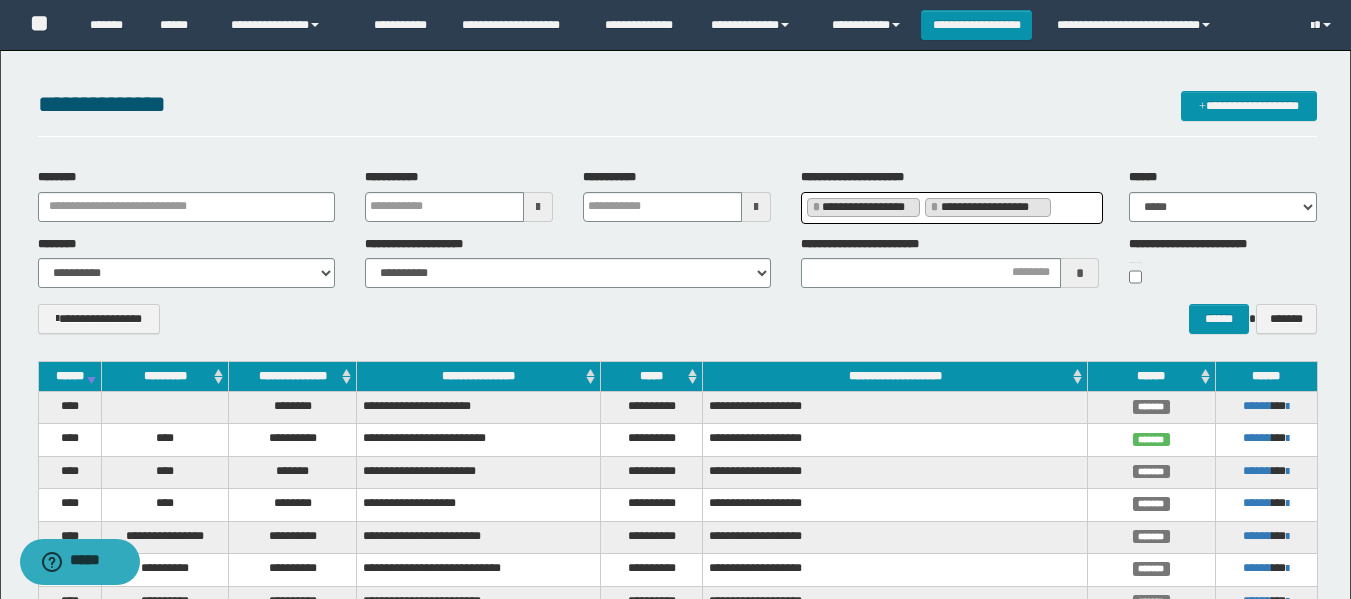 click at bounding box center (1060, 206) 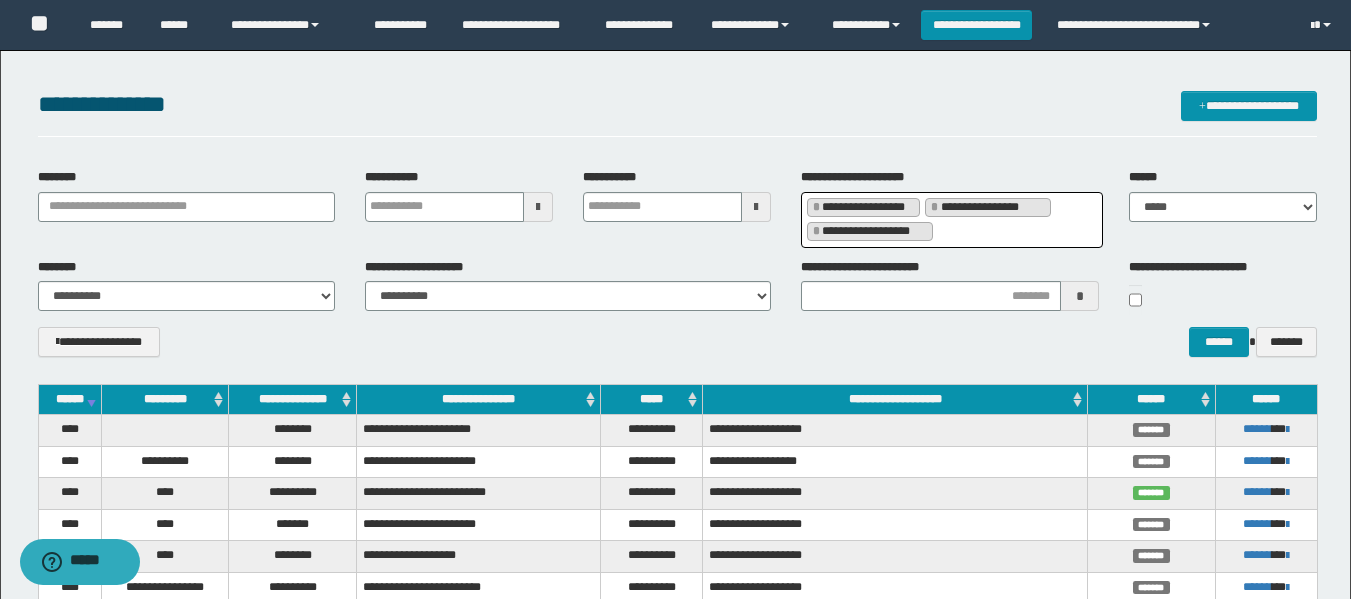 click on "**********" at bounding box center (951, 217) 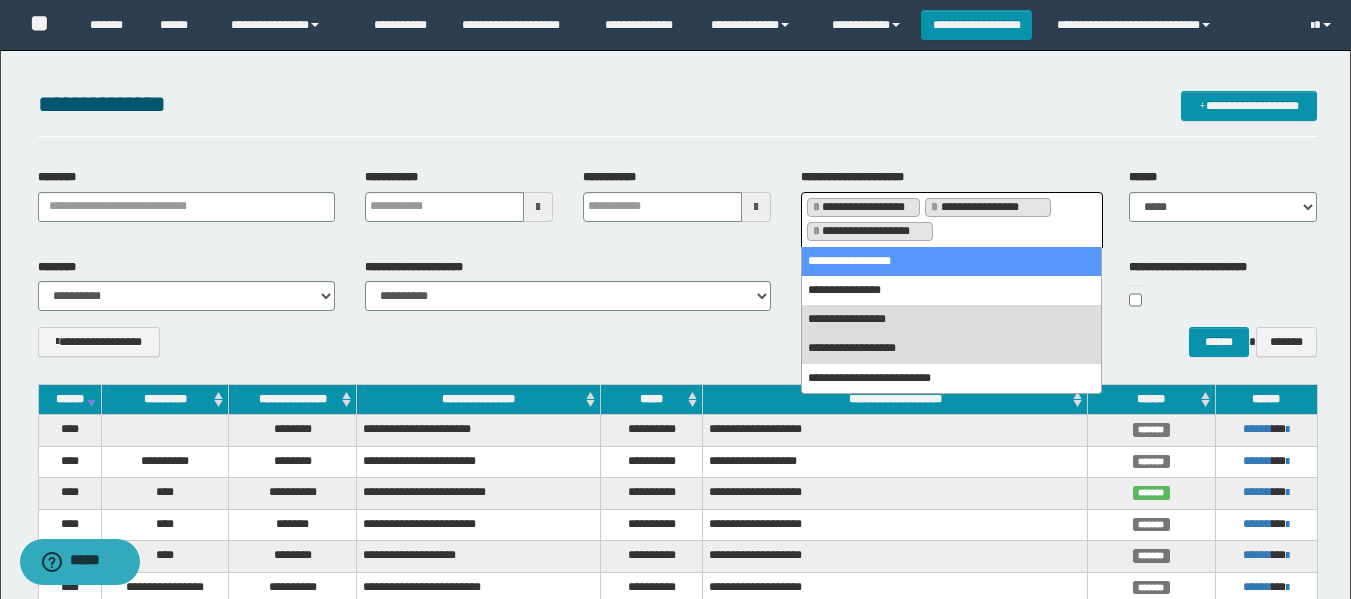 click on "**********" at bounding box center [677, 270] 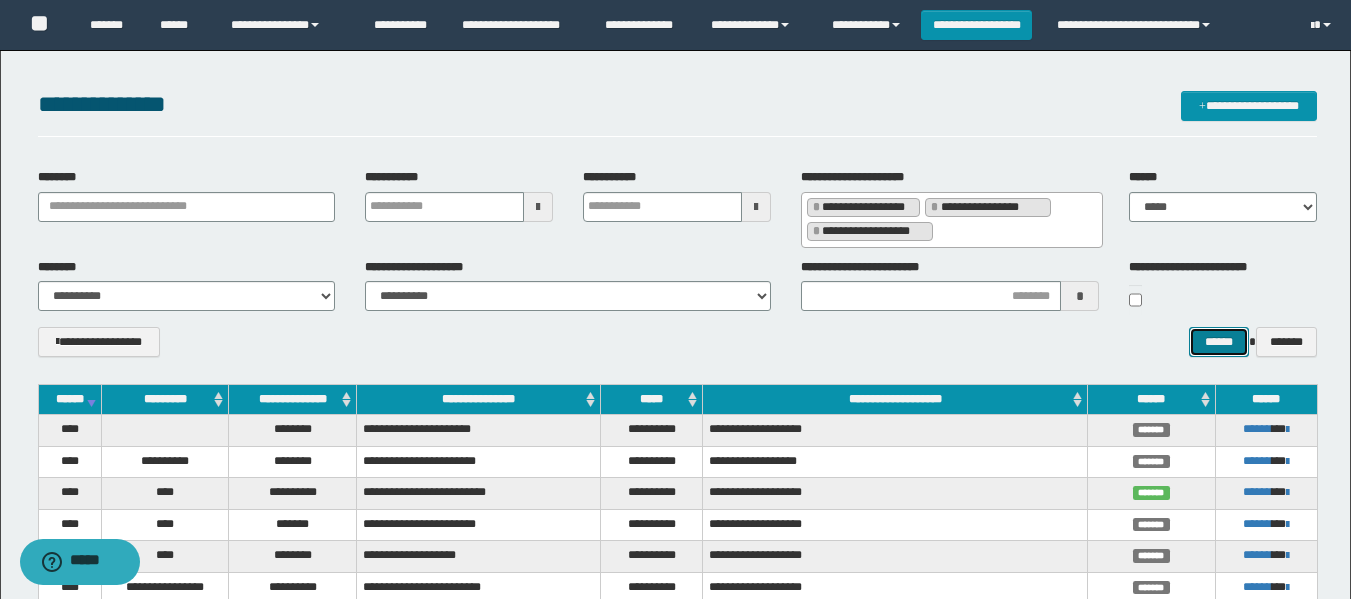 click on "******" at bounding box center (1218, 342) 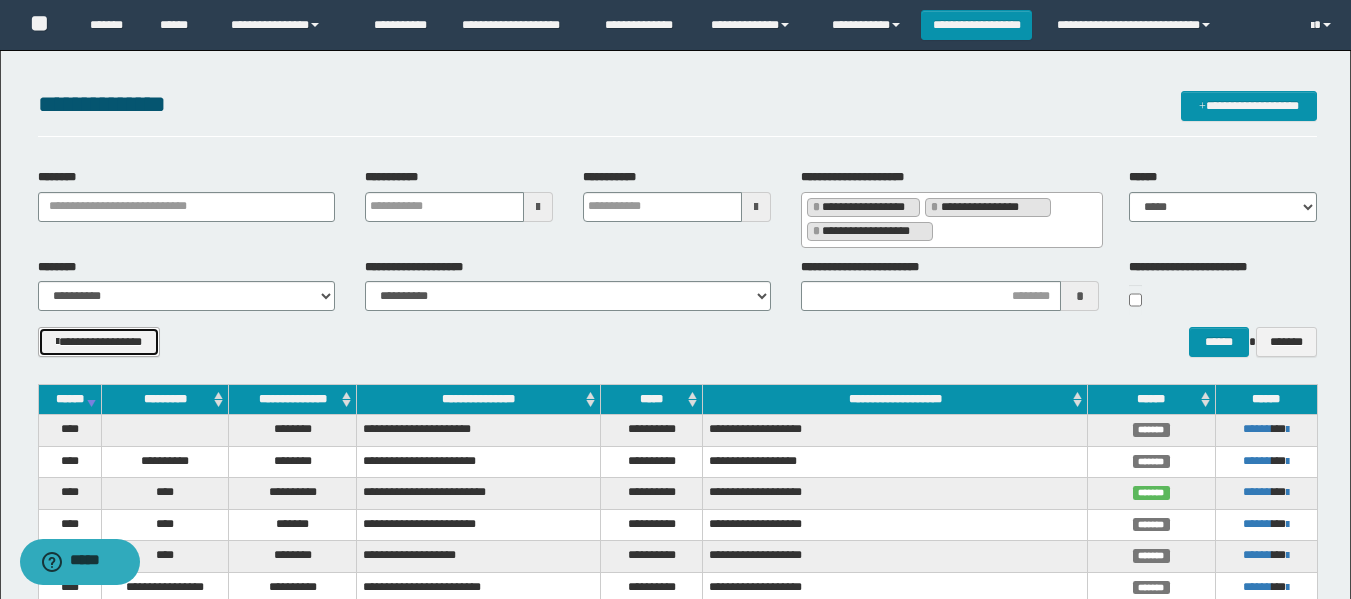 click on "**********" at bounding box center [99, 342] 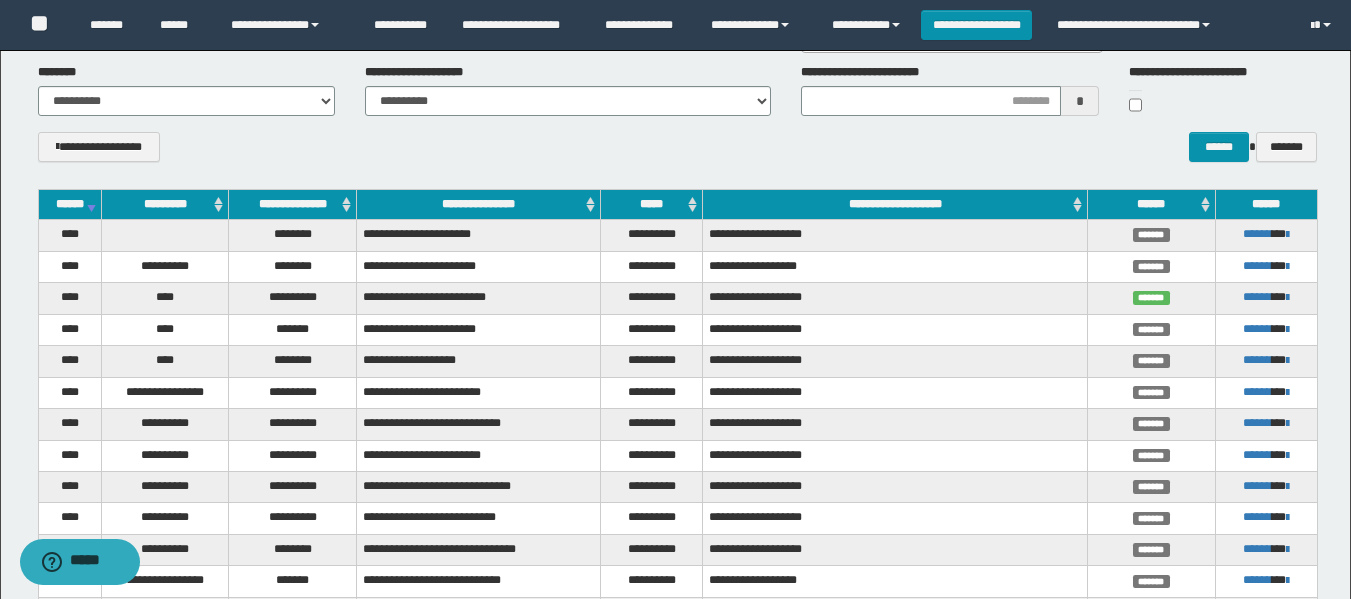 scroll, scrollTop: 200, scrollLeft: 0, axis: vertical 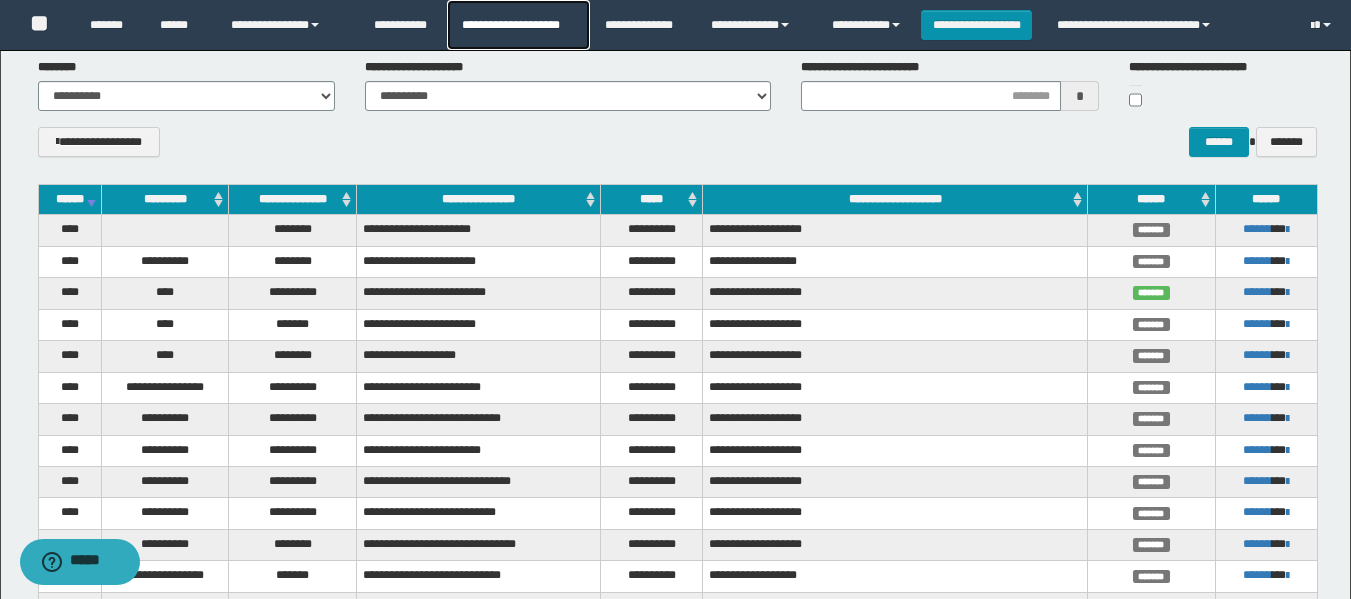 click on "**********" at bounding box center [518, 25] 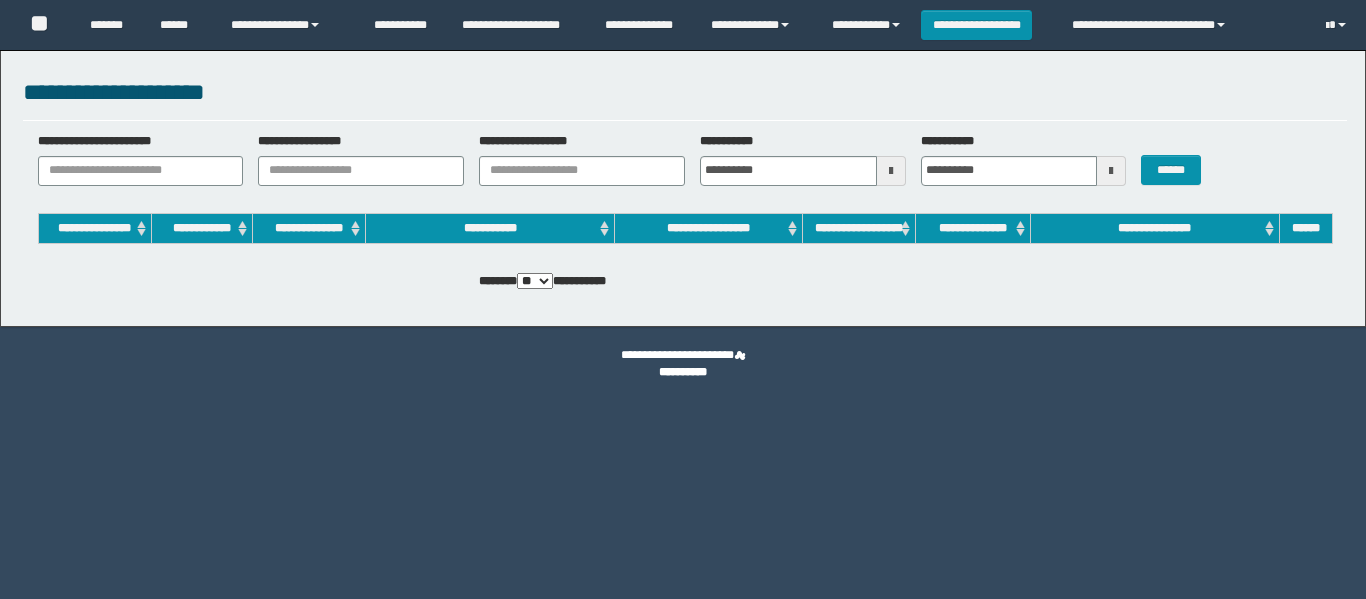 scroll, scrollTop: 0, scrollLeft: 0, axis: both 